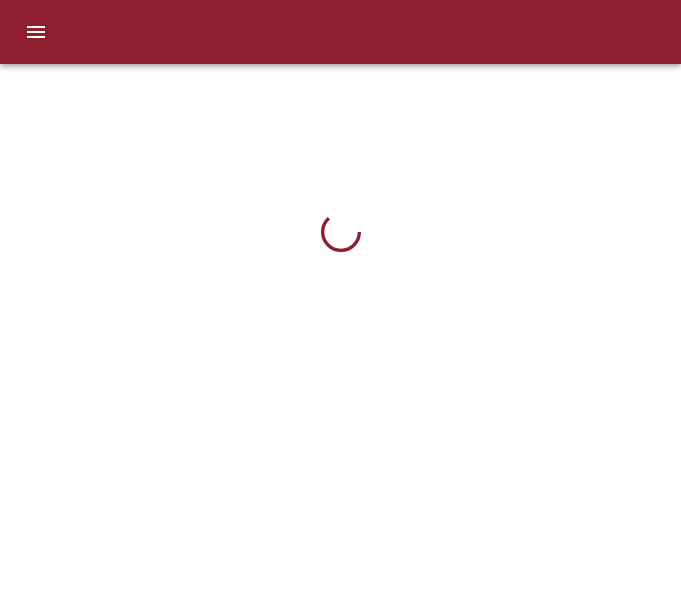 scroll, scrollTop: 0, scrollLeft: 0, axis: both 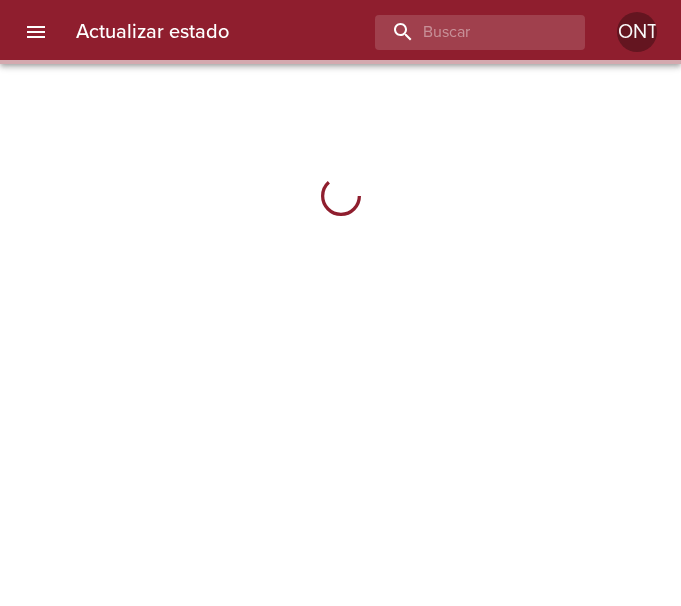 click at bounding box center (340, 196) 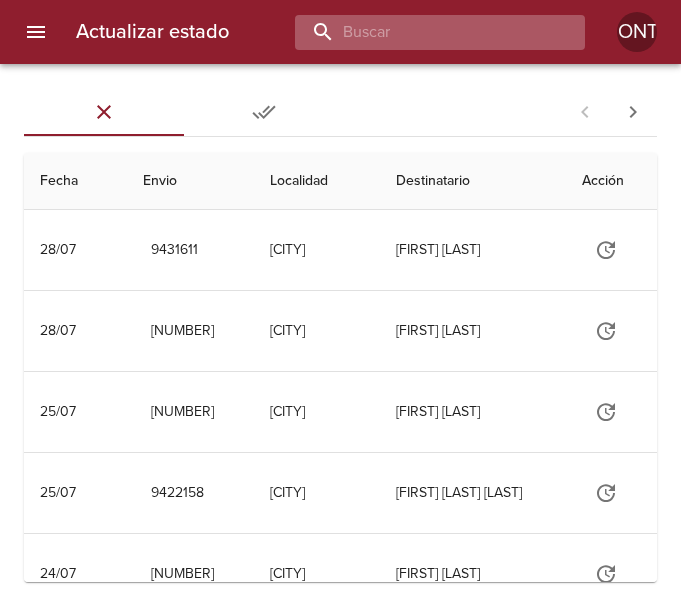 click at bounding box center (423, 32) 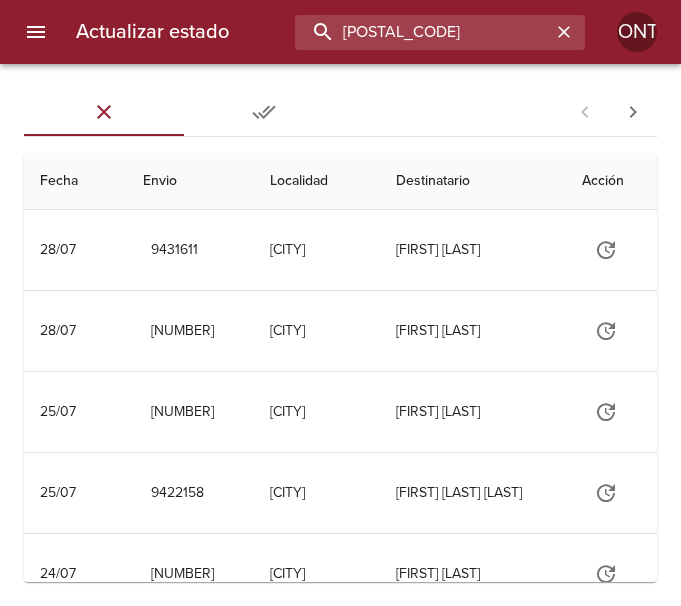 type on "[POSTAL_CODE]" 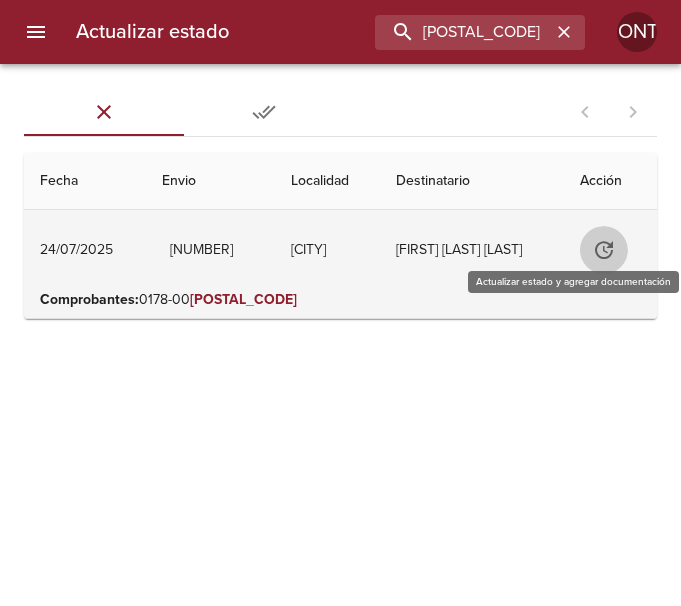 click 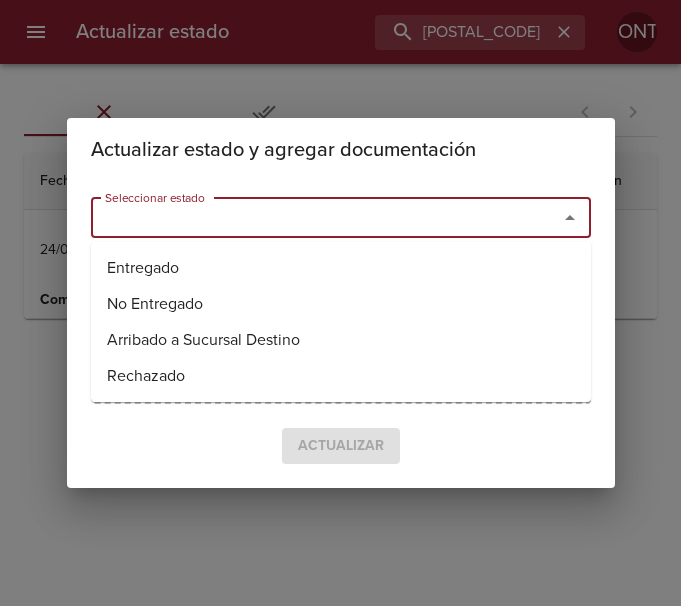 click on "Seleccionar estado" at bounding box center [311, 218] 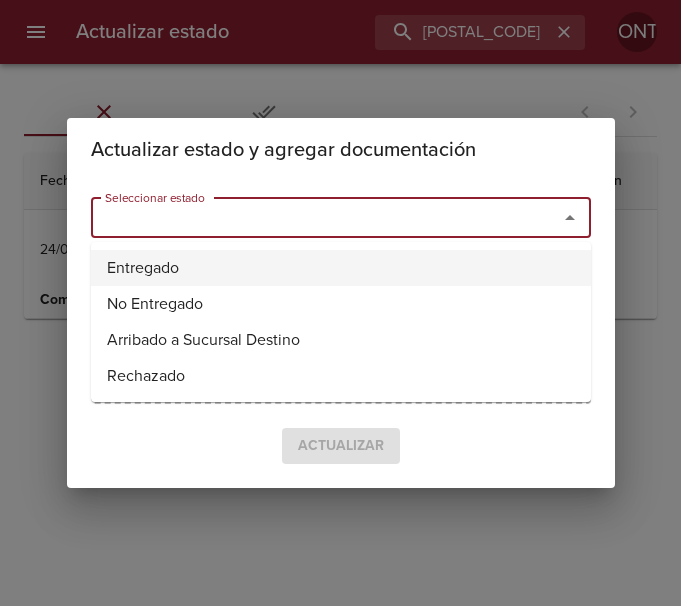 click on "Entregado" at bounding box center (341, 268) 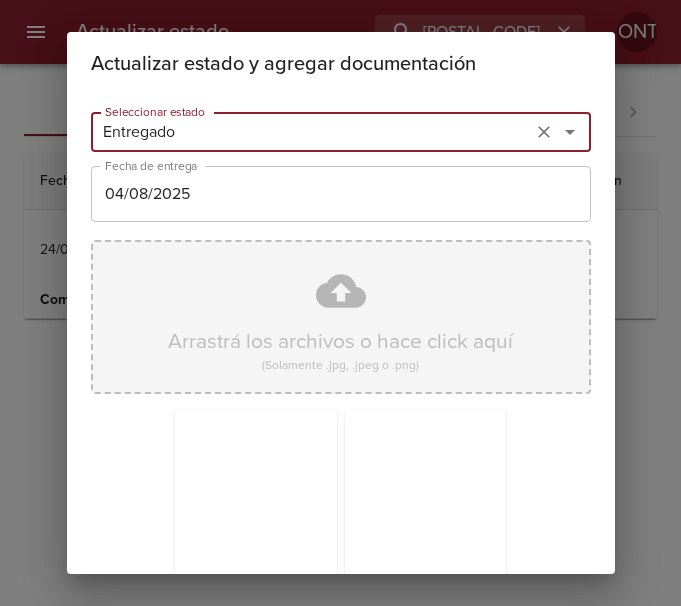 scroll, scrollTop: 176, scrollLeft: 0, axis: vertical 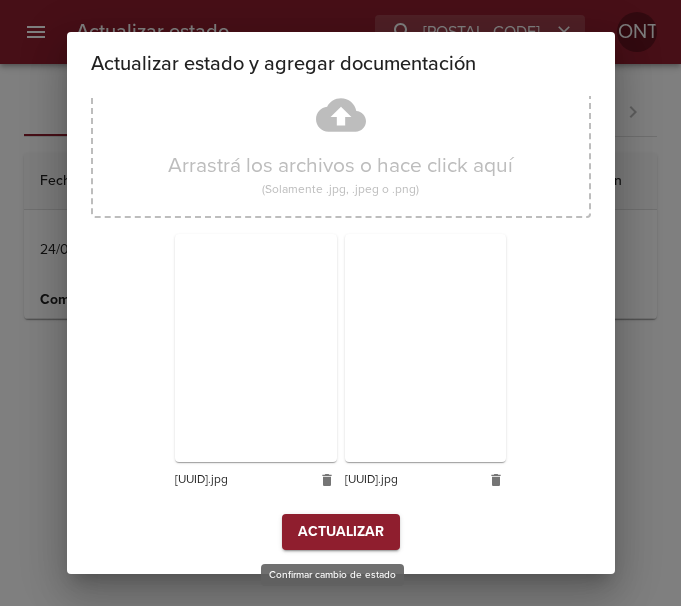 click on "Actualizar" at bounding box center (341, 532) 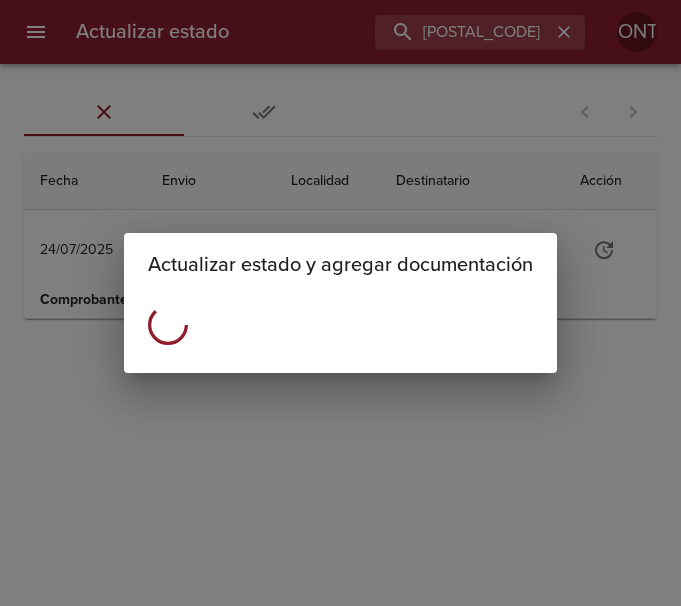 scroll, scrollTop: 0, scrollLeft: 0, axis: both 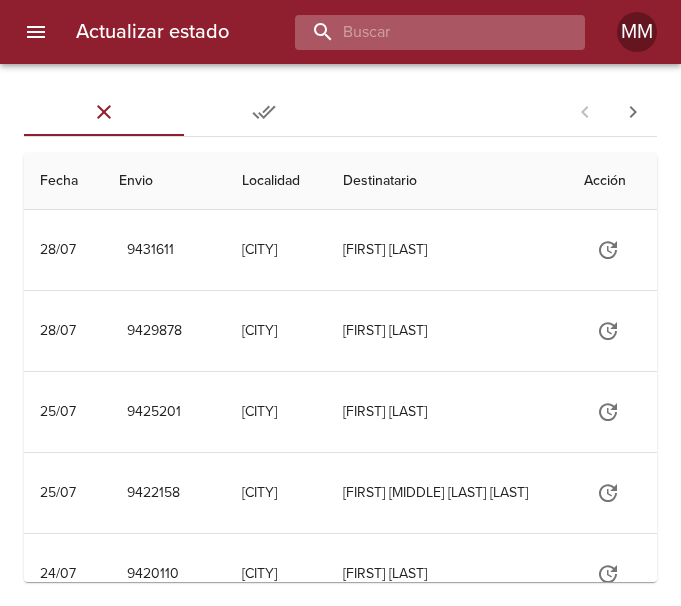 click at bounding box center (423, 32) 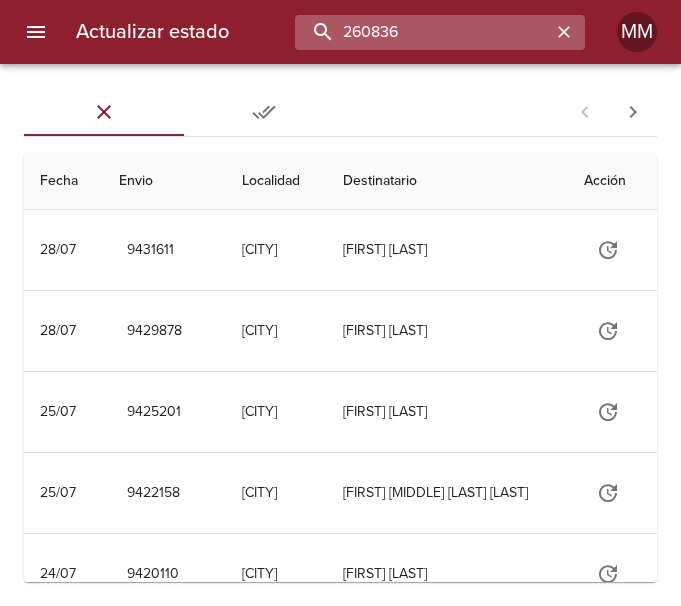 type on "260836" 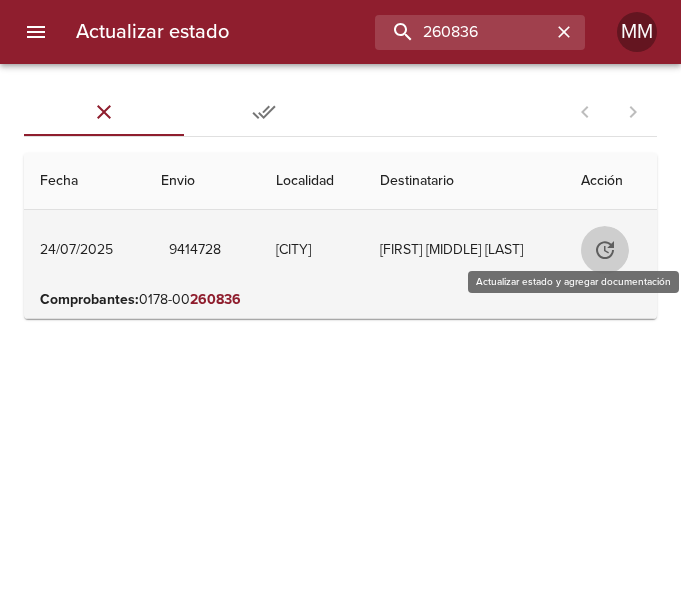 click 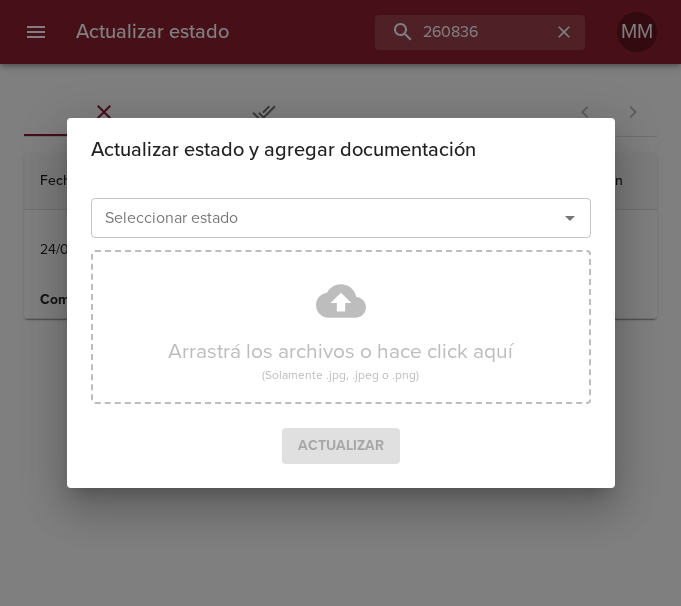 click on "Seleccionar estado" at bounding box center (311, 218) 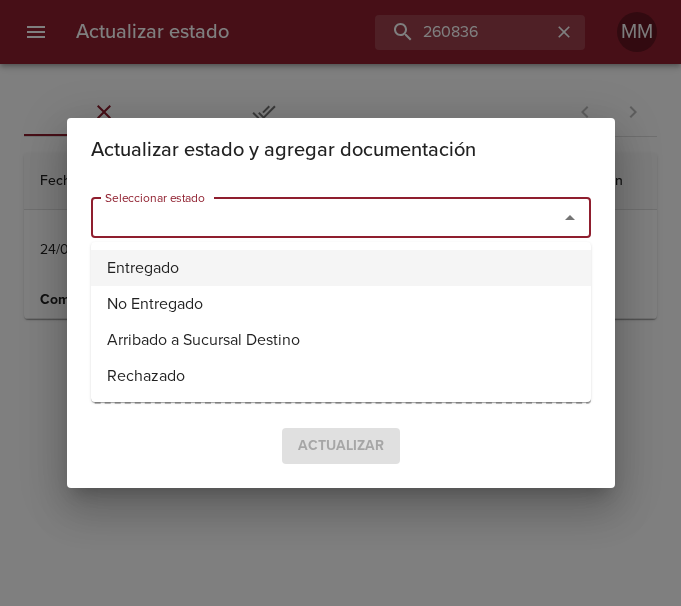 click on "Entregado" at bounding box center [341, 268] 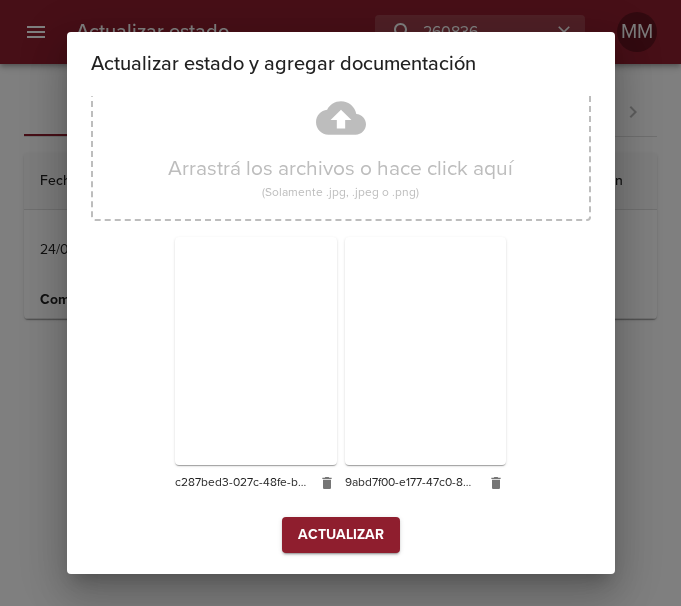 scroll, scrollTop: 176, scrollLeft: 0, axis: vertical 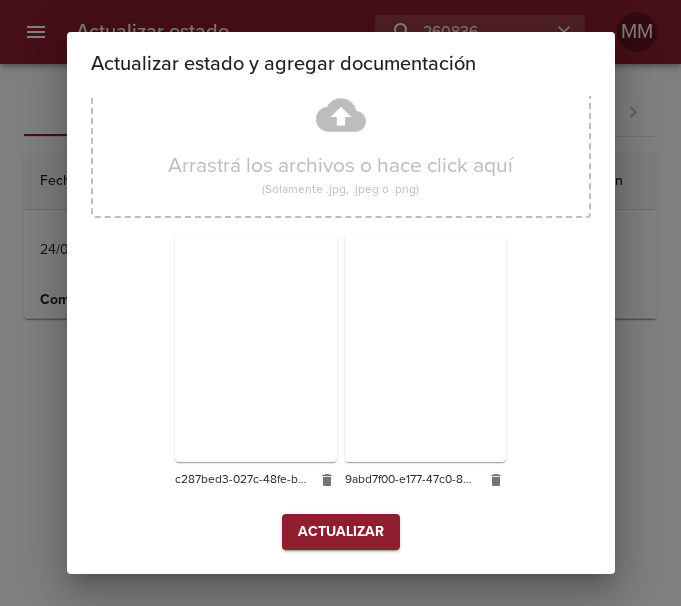 drag, startPoint x: 287, startPoint y: 492, endPoint x: 298, endPoint y: 517, distance: 27.313 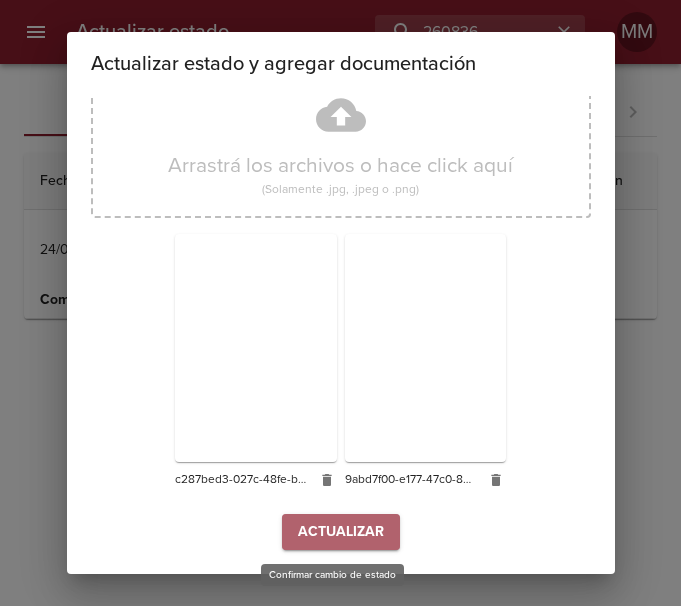 click on "Actualizar" at bounding box center [341, 532] 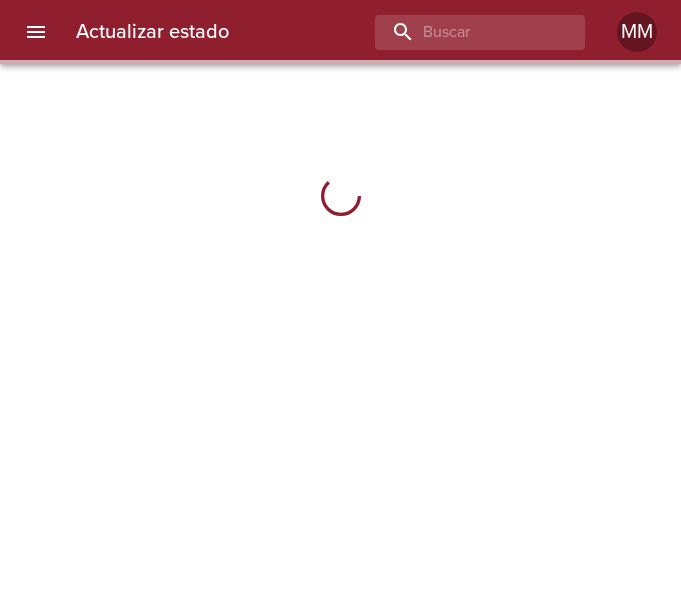 scroll, scrollTop: 0, scrollLeft: 0, axis: both 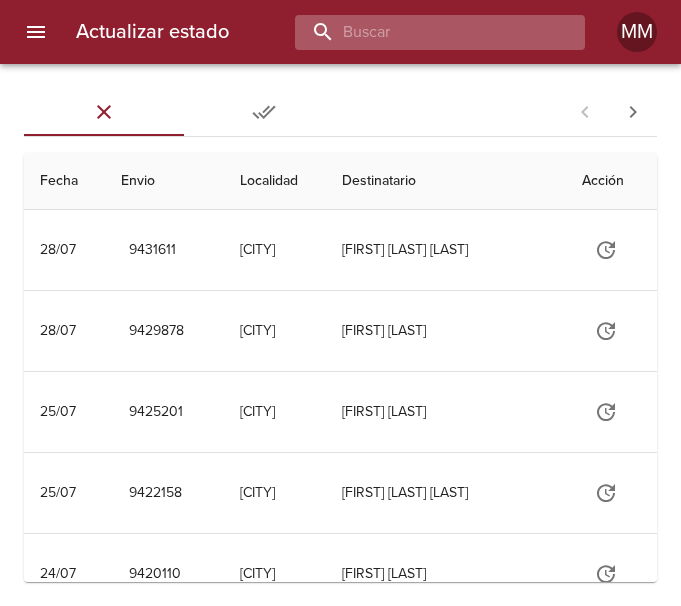 click at bounding box center [423, 32] 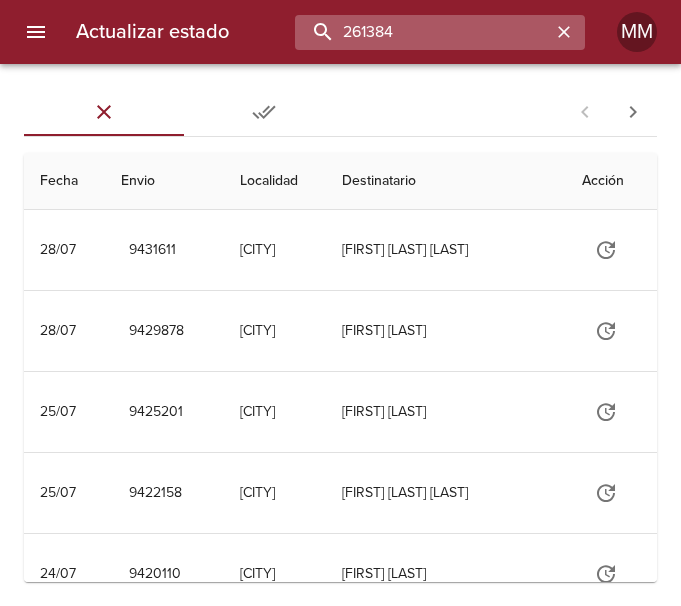type on "261384" 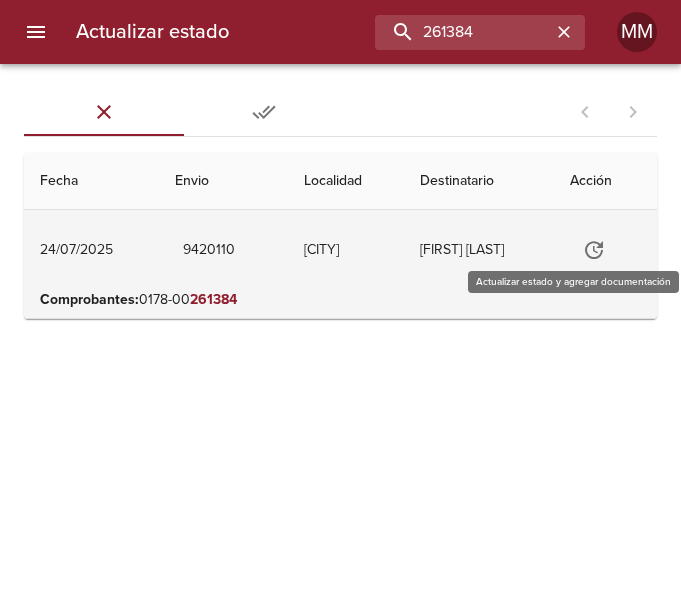click 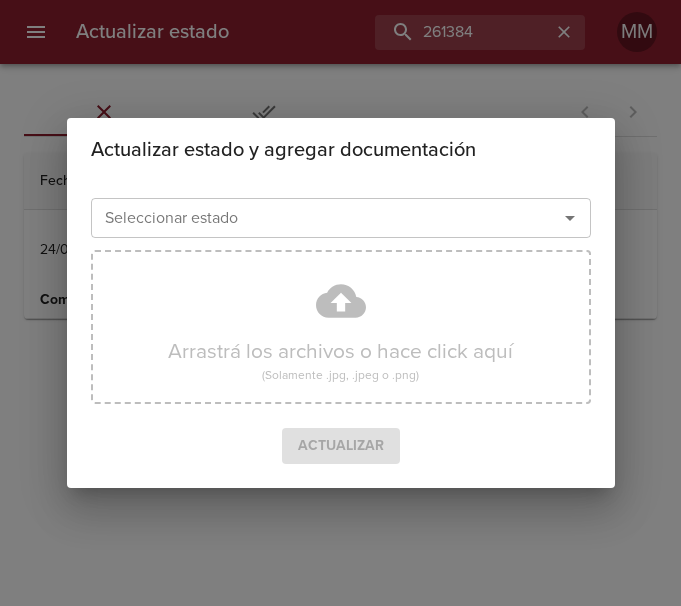 click on "Seleccionar estado" at bounding box center (311, 218) 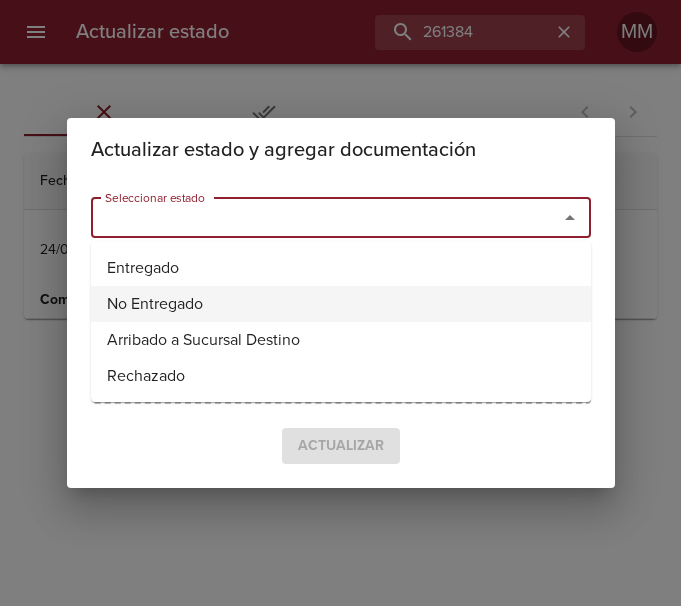 click on "Entregado" at bounding box center (341, 268) 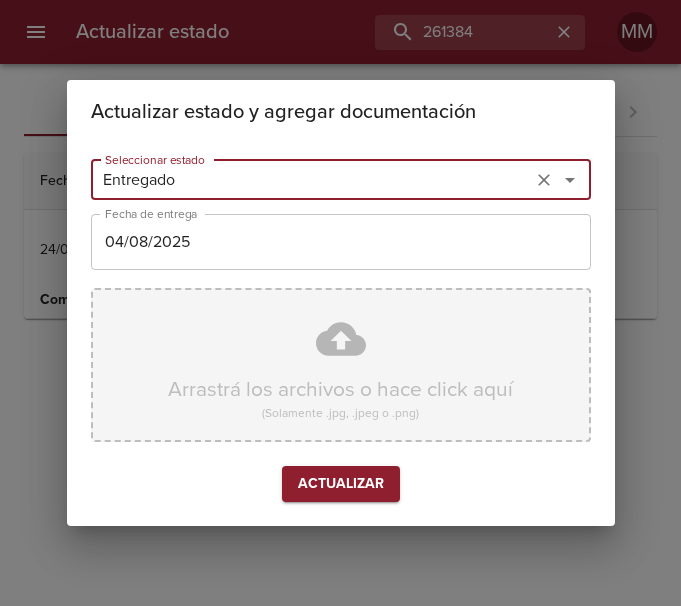 click on "Arrastrá los archivos o hace click aquí (Solamente .jpg, .jpeg o .png)" at bounding box center [341, 365] 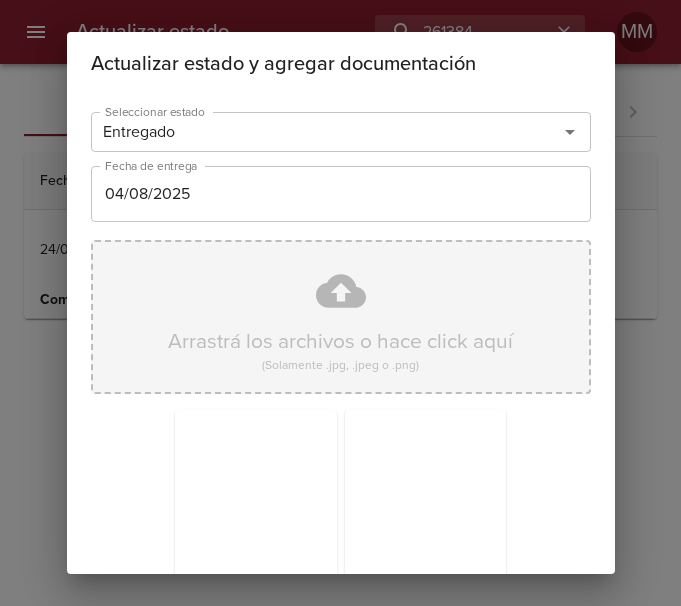 scroll, scrollTop: 176, scrollLeft: 0, axis: vertical 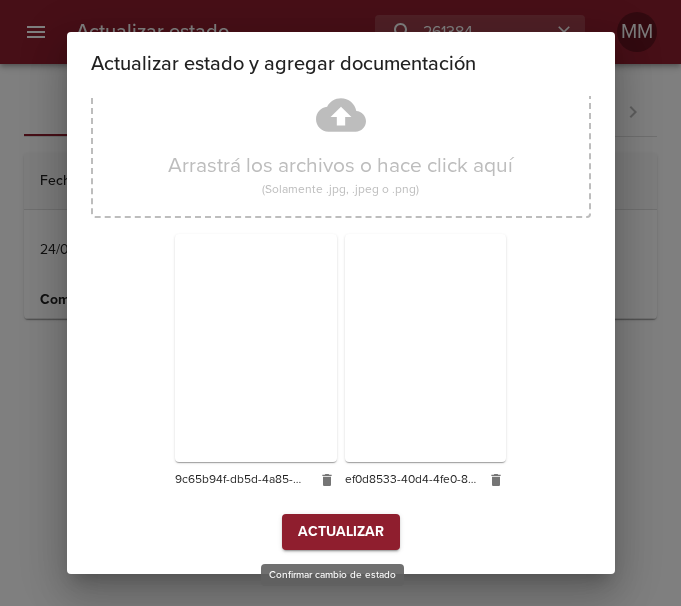 click on "Actualizar" at bounding box center [341, 532] 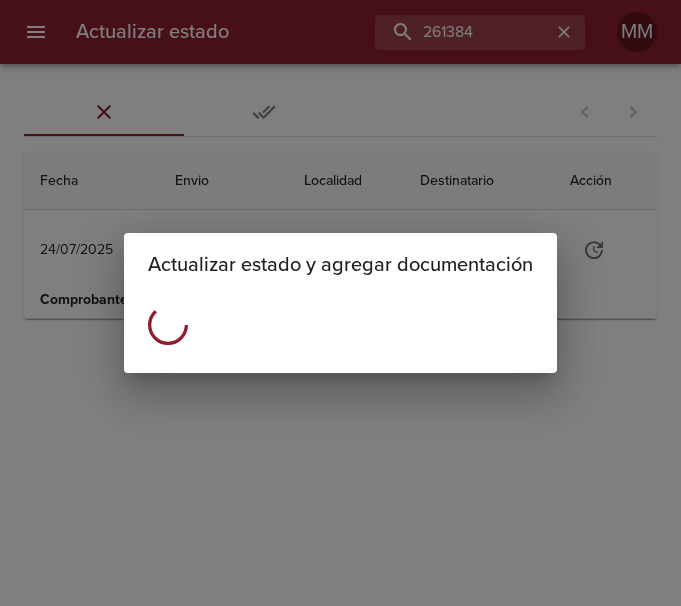 scroll, scrollTop: 0, scrollLeft: 0, axis: both 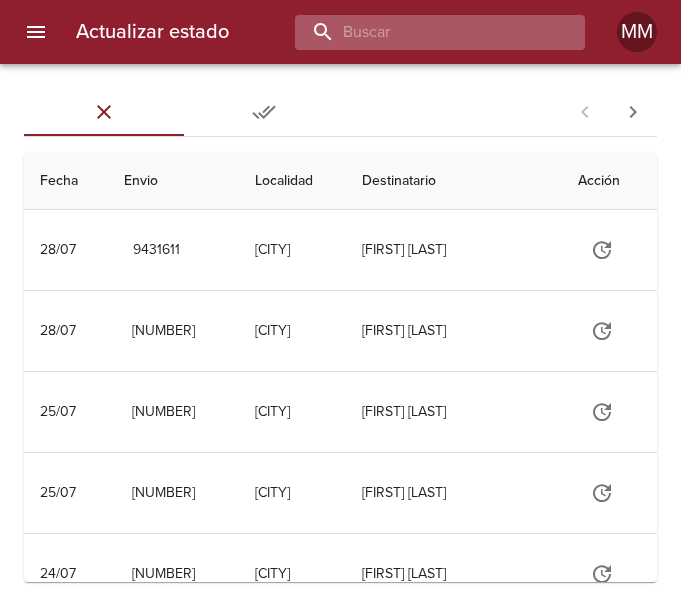 click at bounding box center [423, 32] 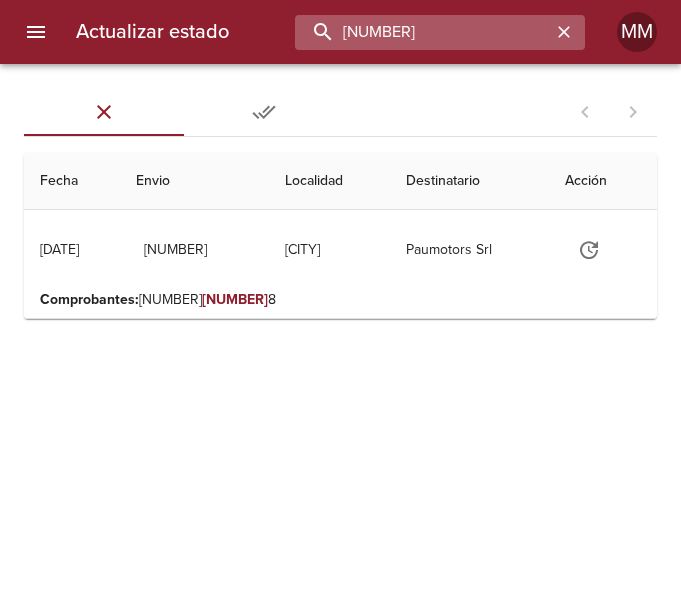 click on "030798" at bounding box center [423, 32] 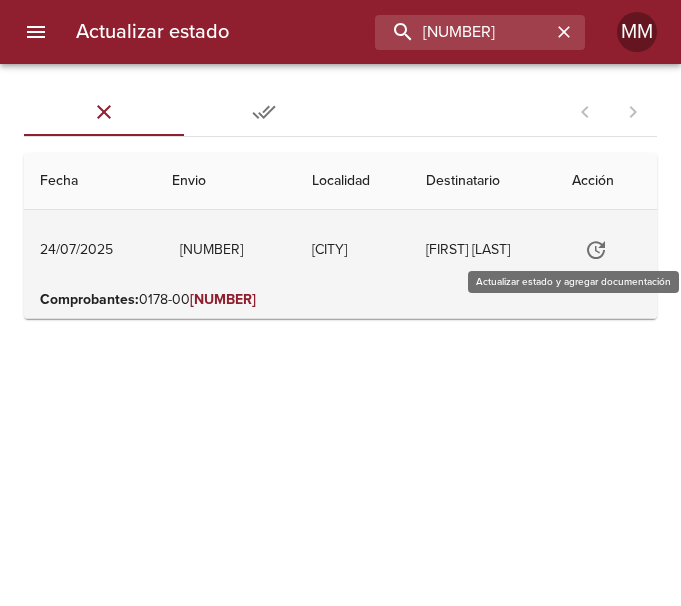 click 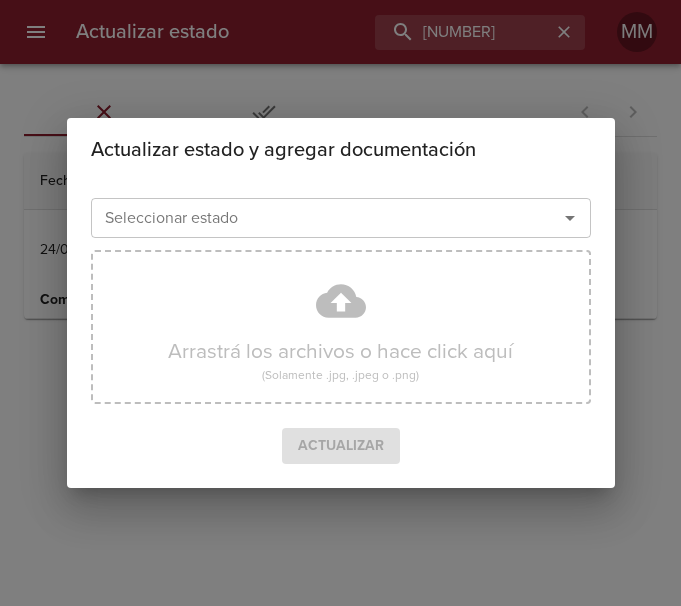 click on "Seleccionar estado" at bounding box center [341, 218] 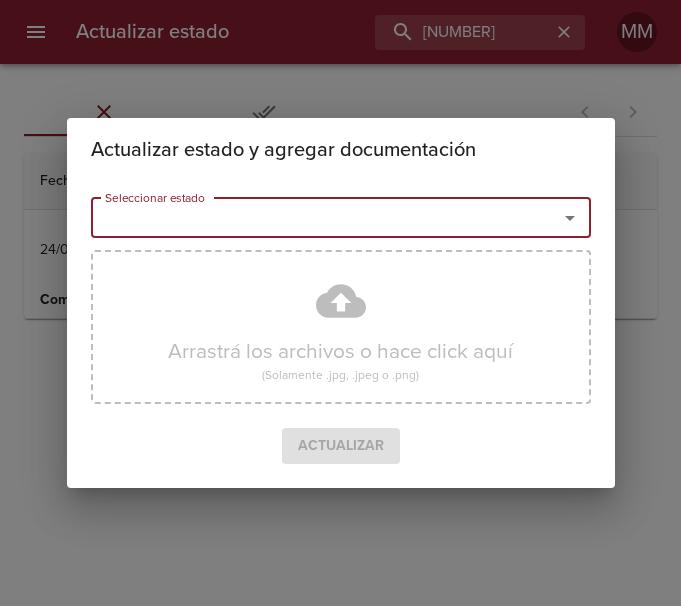 click 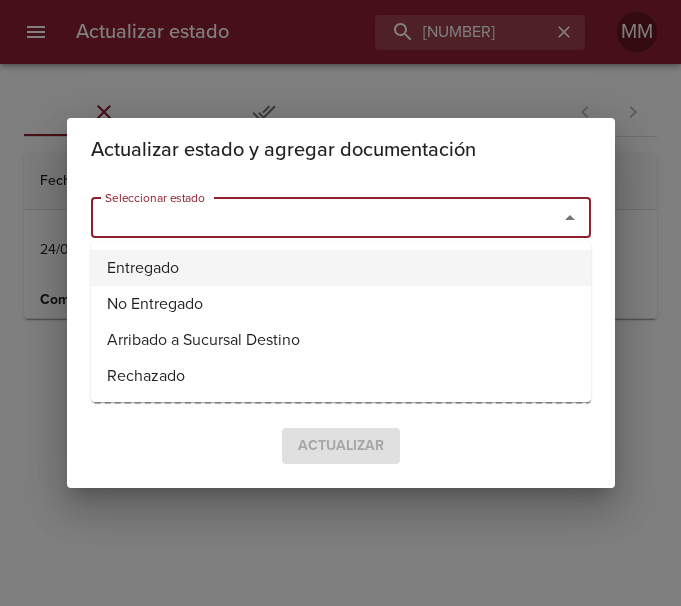 click on "Entregado" at bounding box center (341, 268) 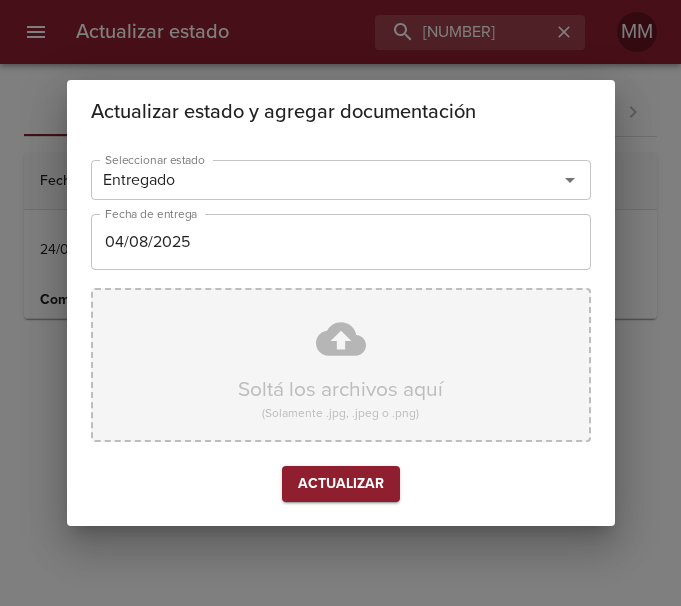 click on "Soltá los archivos aquí (Solamente .jpg, .jpeg o .png)" at bounding box center (341, 365) 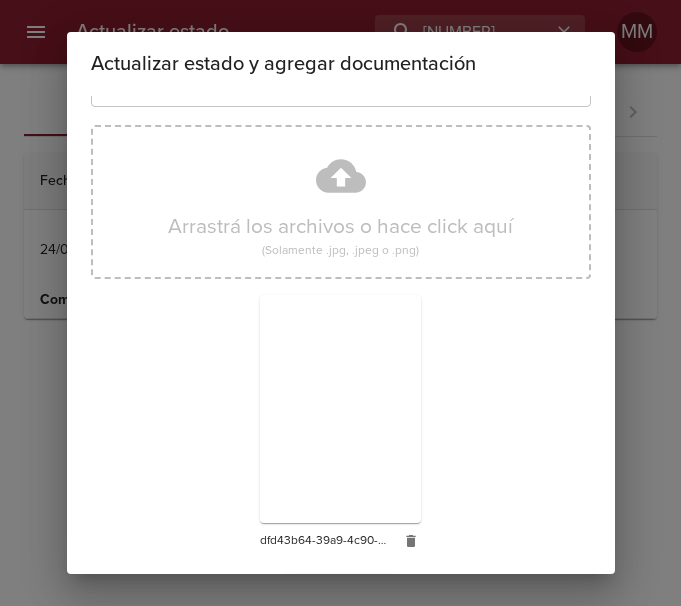 scroll, scrollTop: 176, scrollLeft: 0, axis: vertical 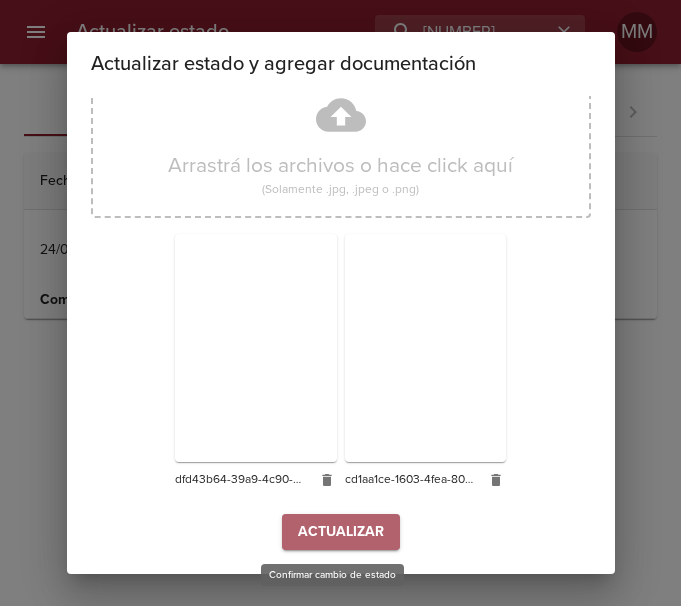 click on "Actualizar" at bounding box center (341, 532) 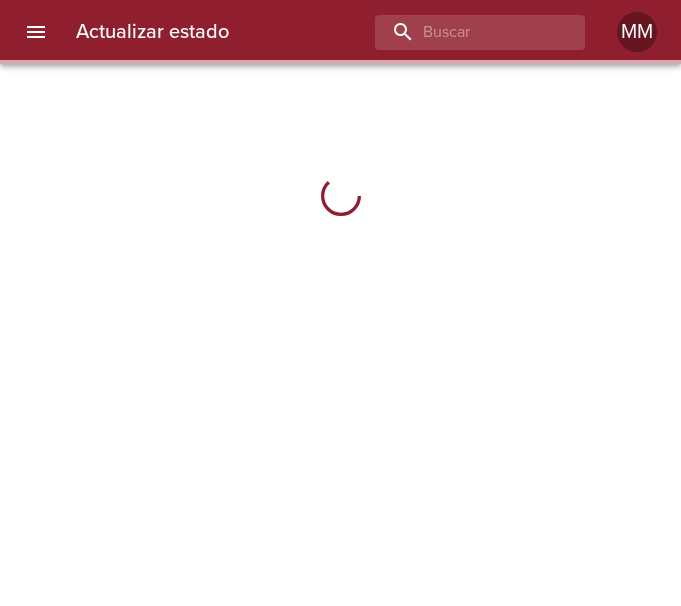 scroll, scrollTop: 0, scrollLeft: 0, axis: both 